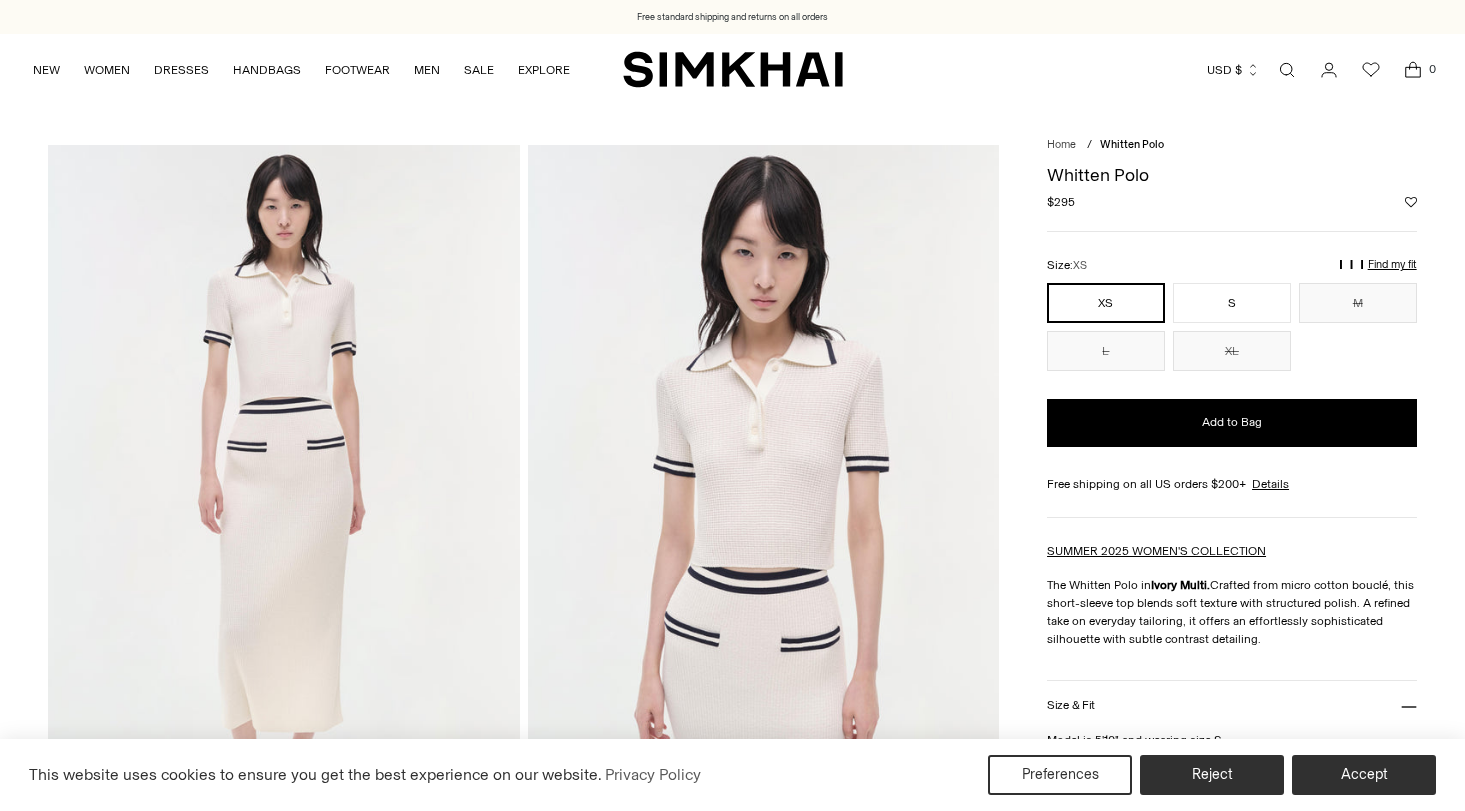 scroll, scrollTop: 0, scrollLeft: 0, axis: both 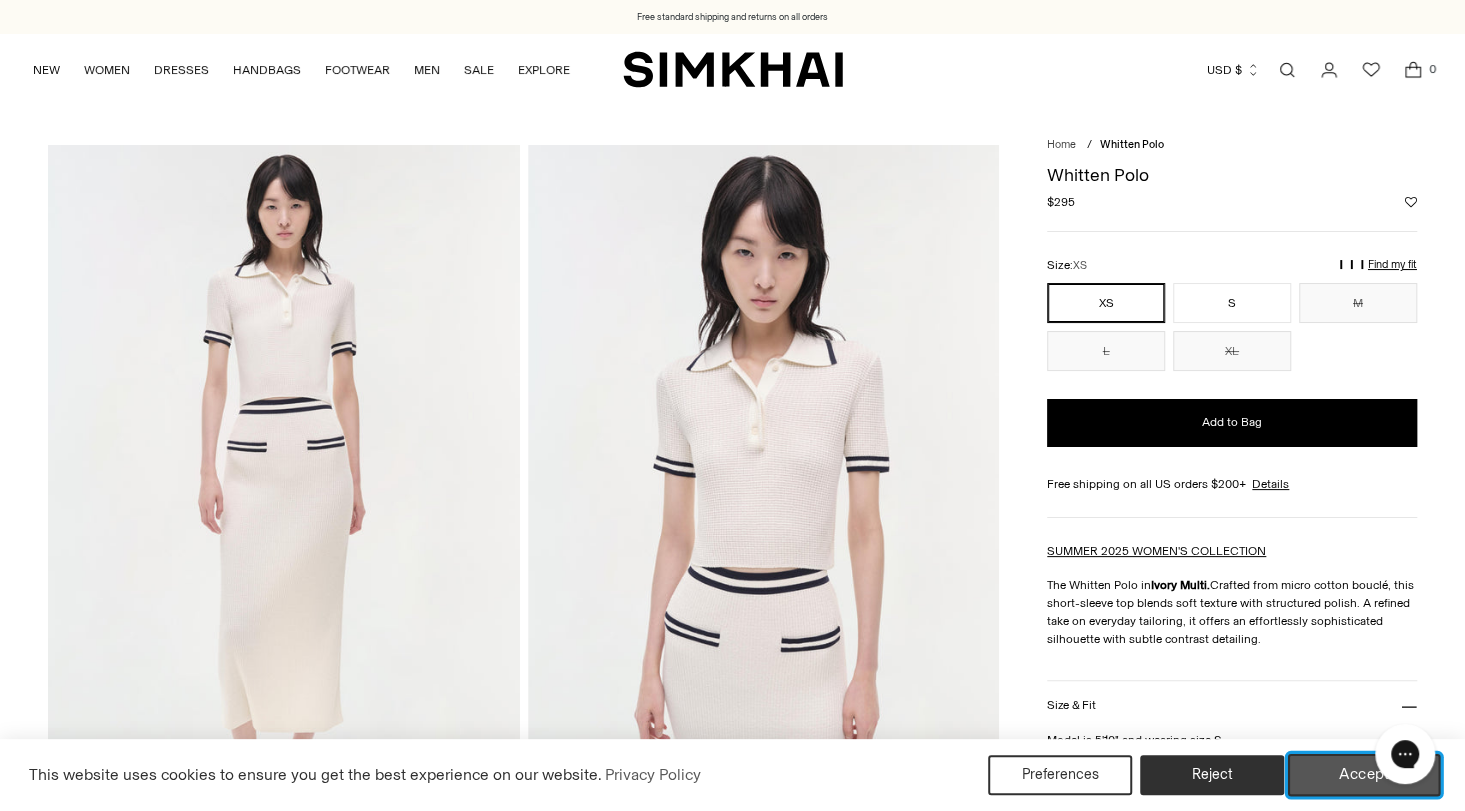 click on "Accept" at bounding box center [1364, 775] 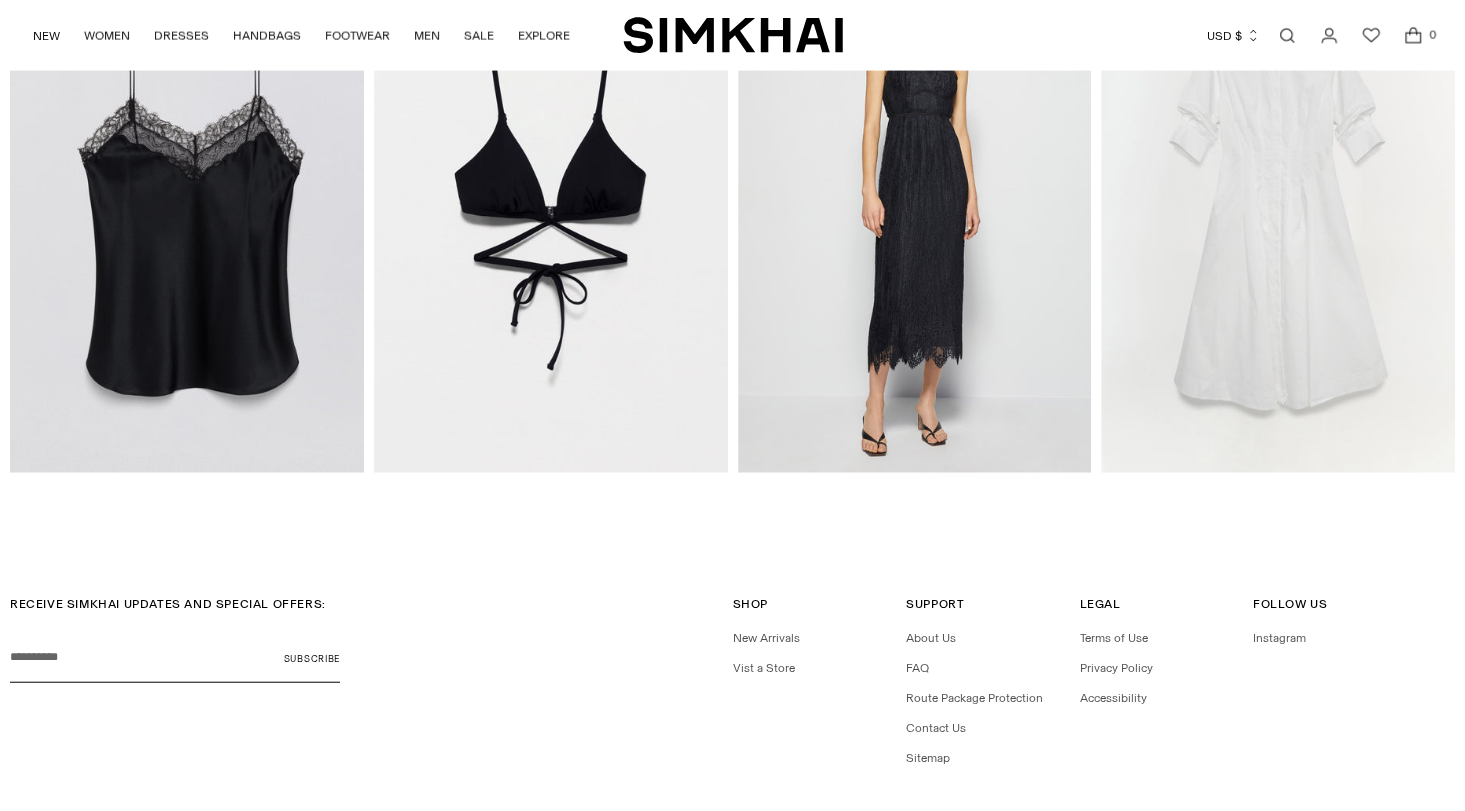 scroll, scrollTop: 2575, scrollLeft: 0, axis: vertical 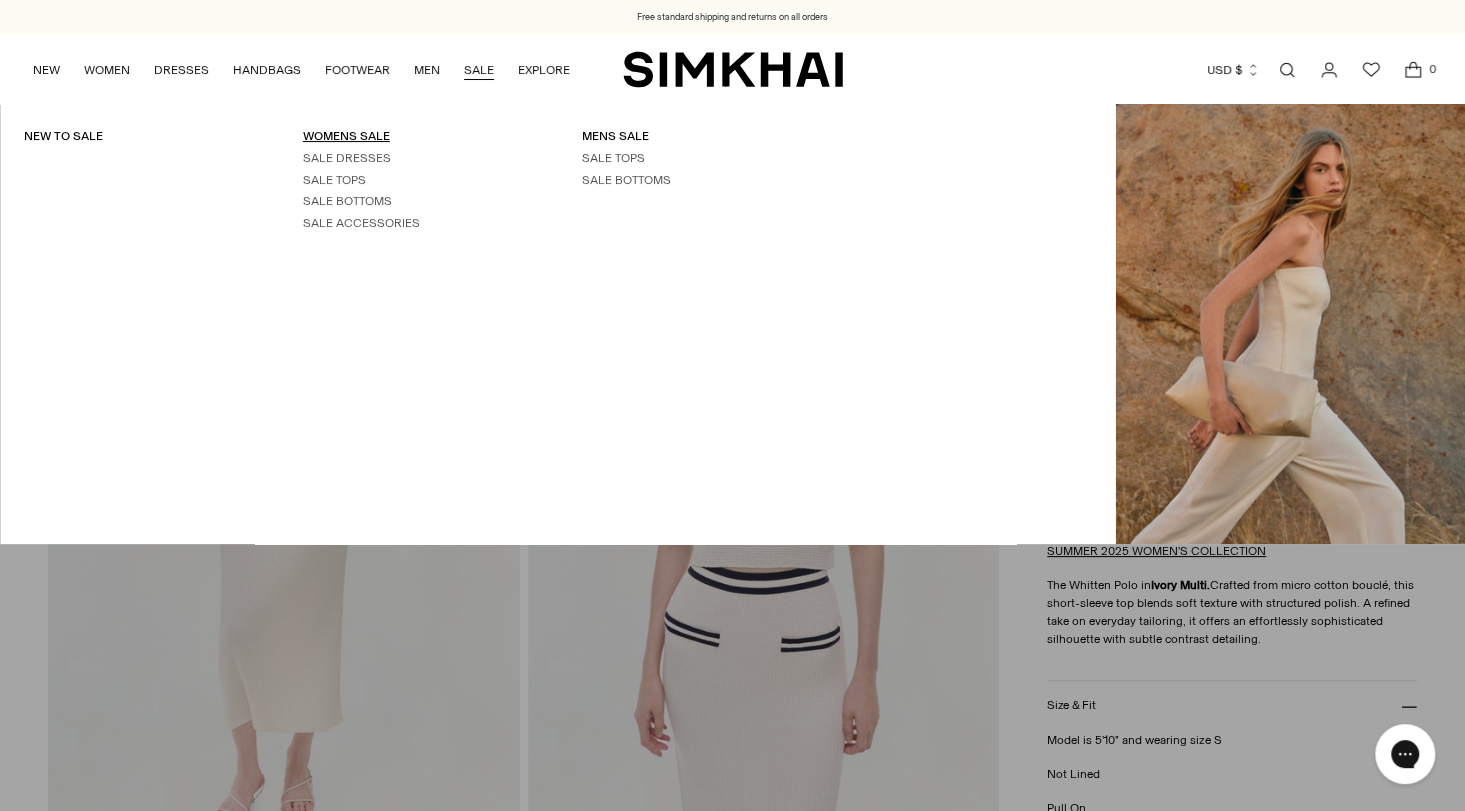 click on "WOMENS SALE" at bounding box center (346, 136) 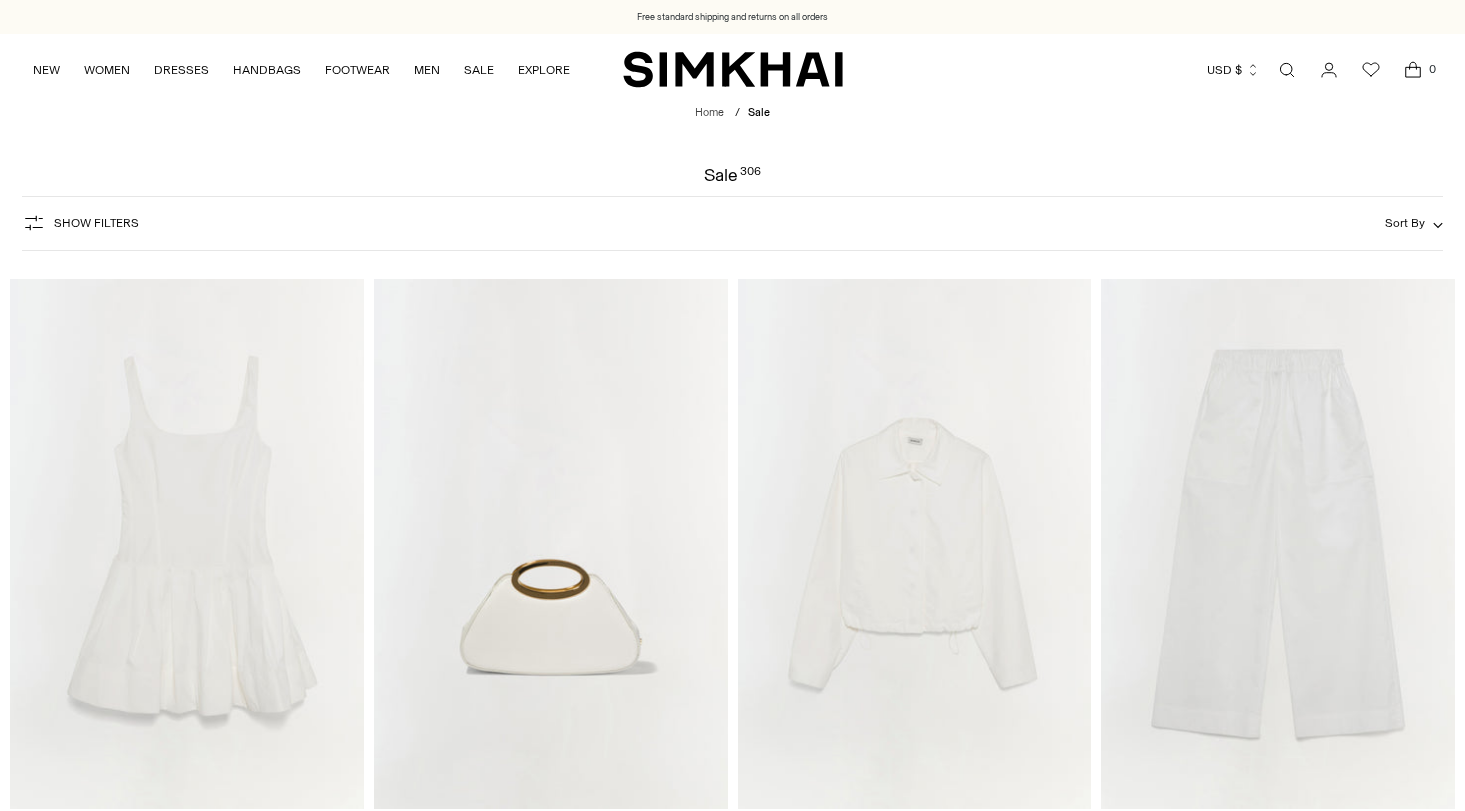 scroll, scrollTop: 0, scrollLeft: 0, axis: both 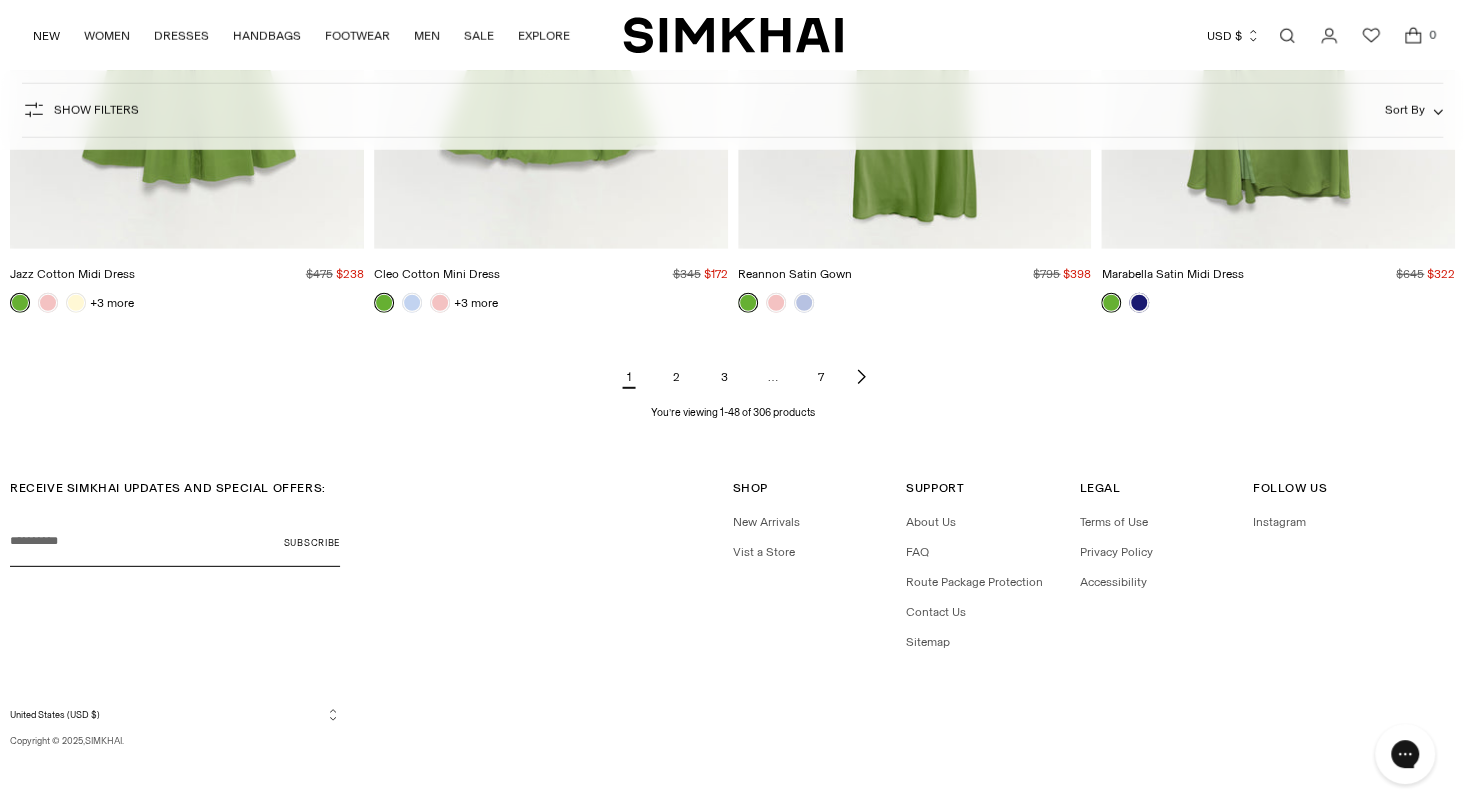 click on "2" at bounding box center (677, 377) 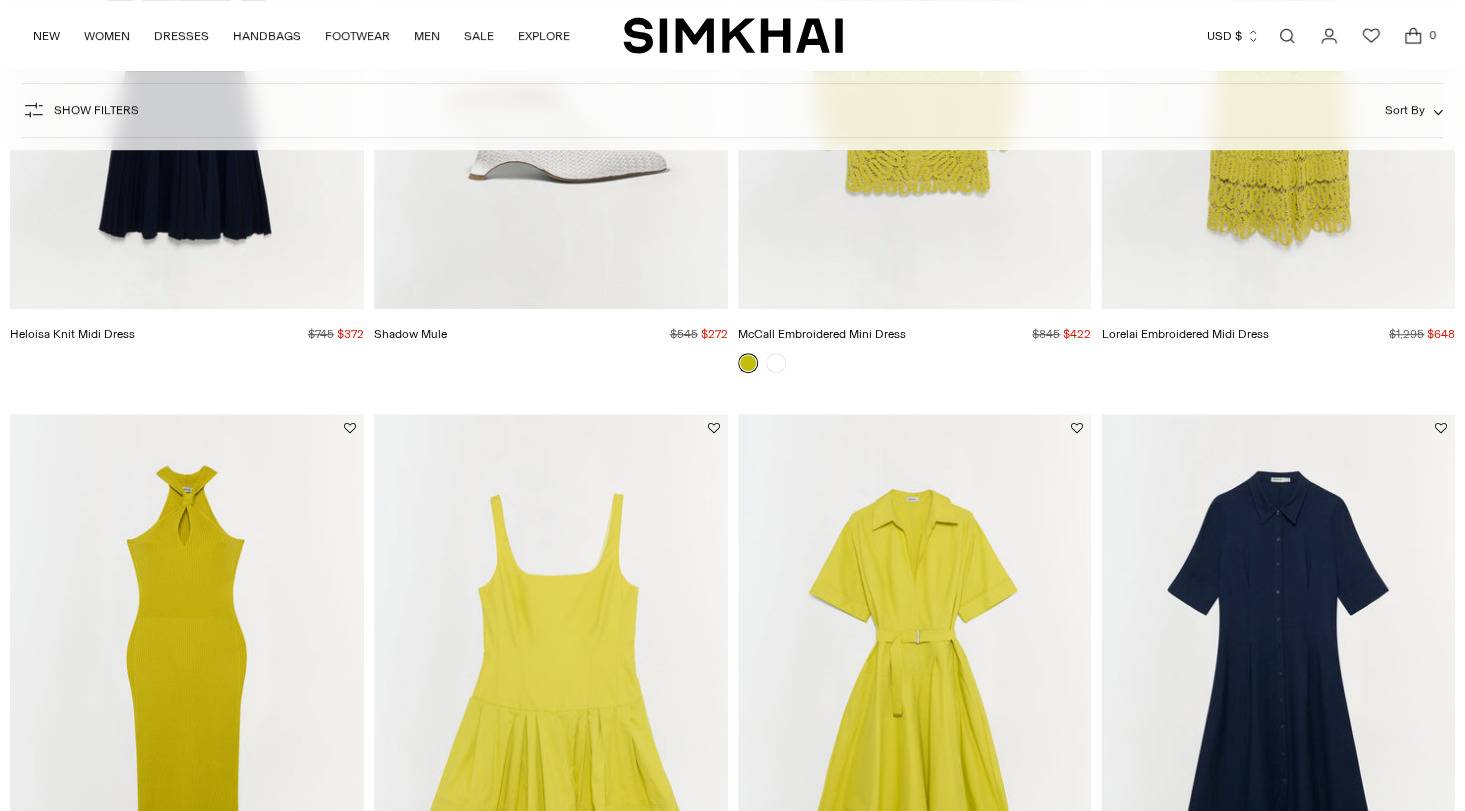 scroll, scrollTop: 1600, scrollLeft: 0, axis: vertical 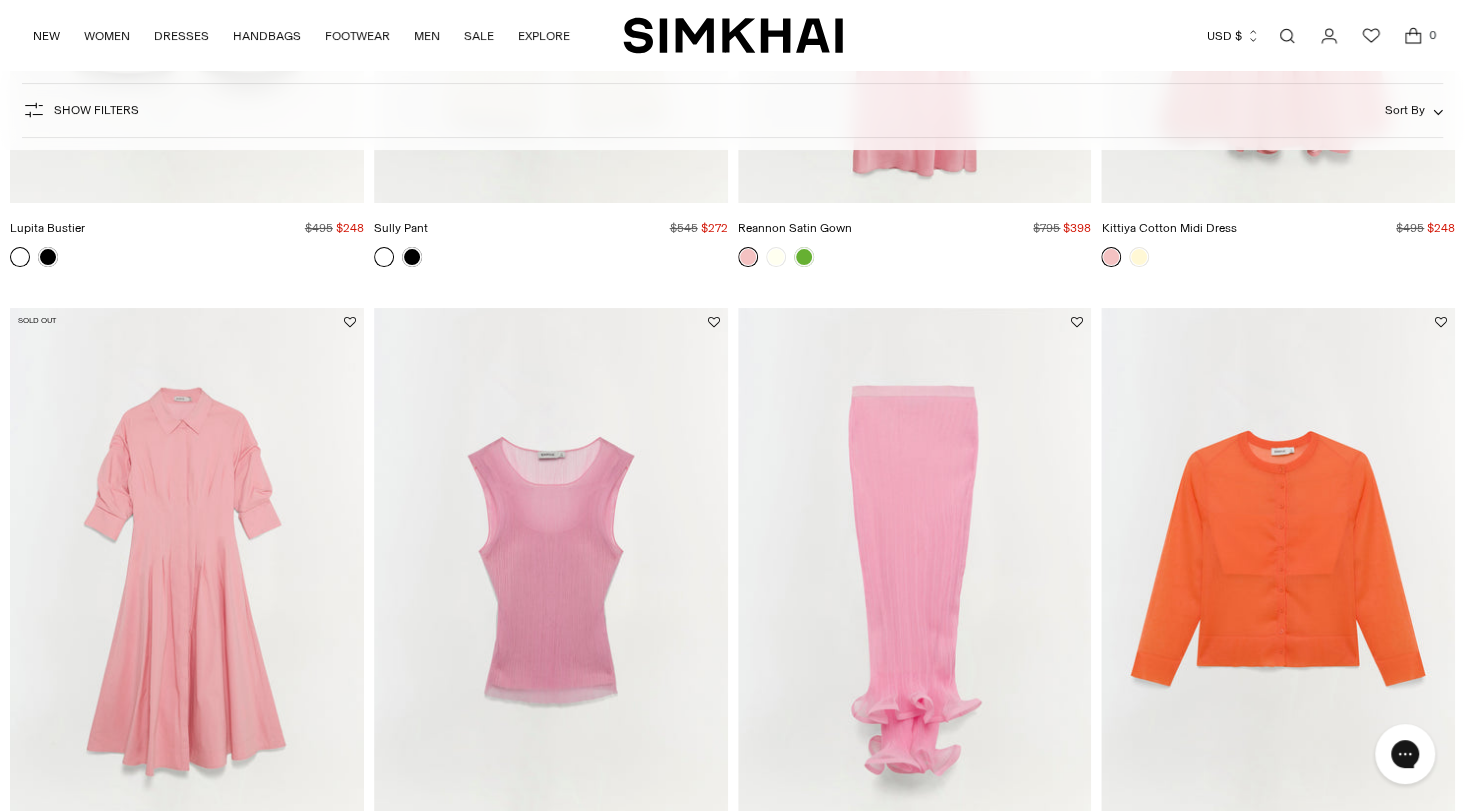 click at bounding box center (0, 0) 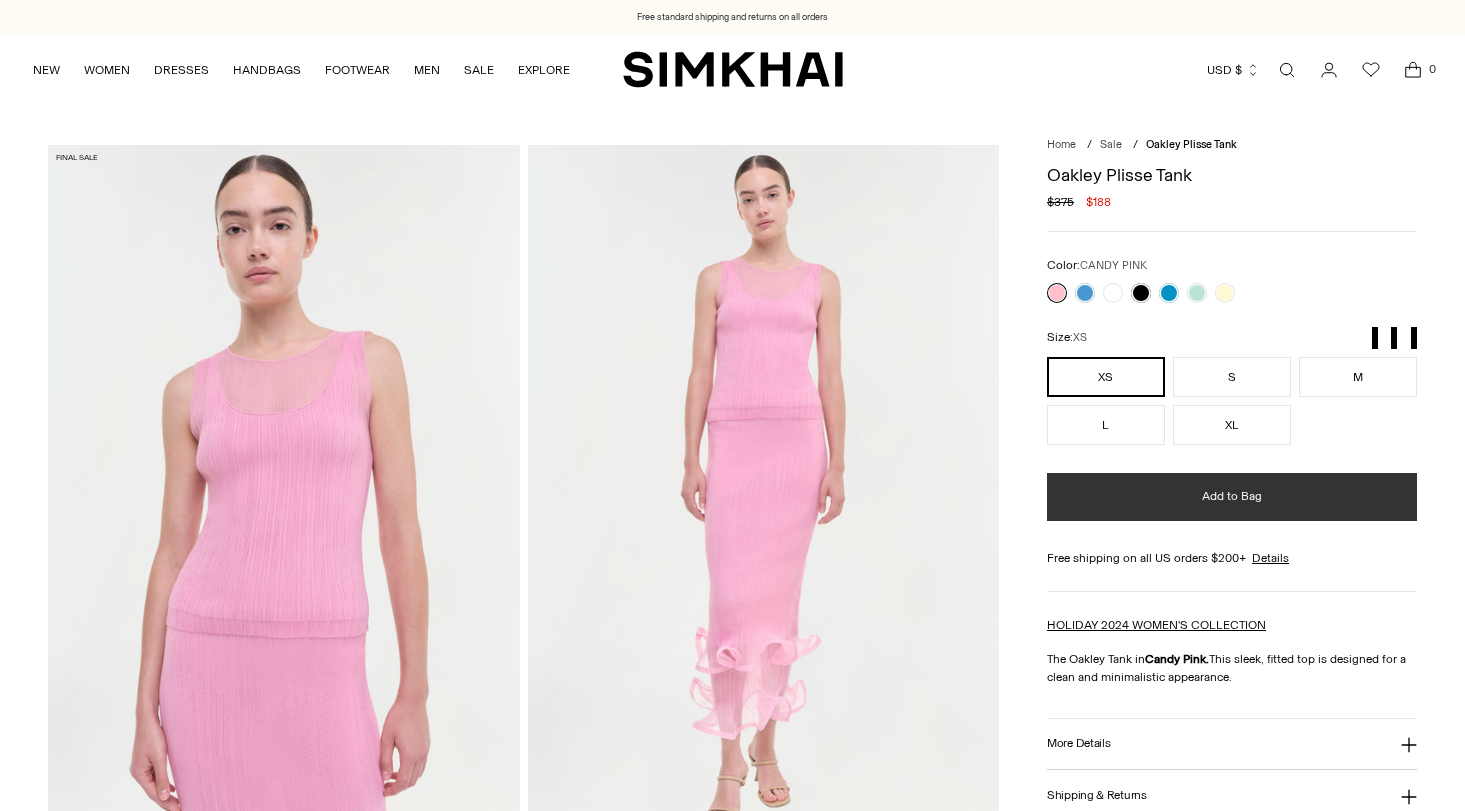 click on "Add to Bag" at bounding box center [1232, 497] 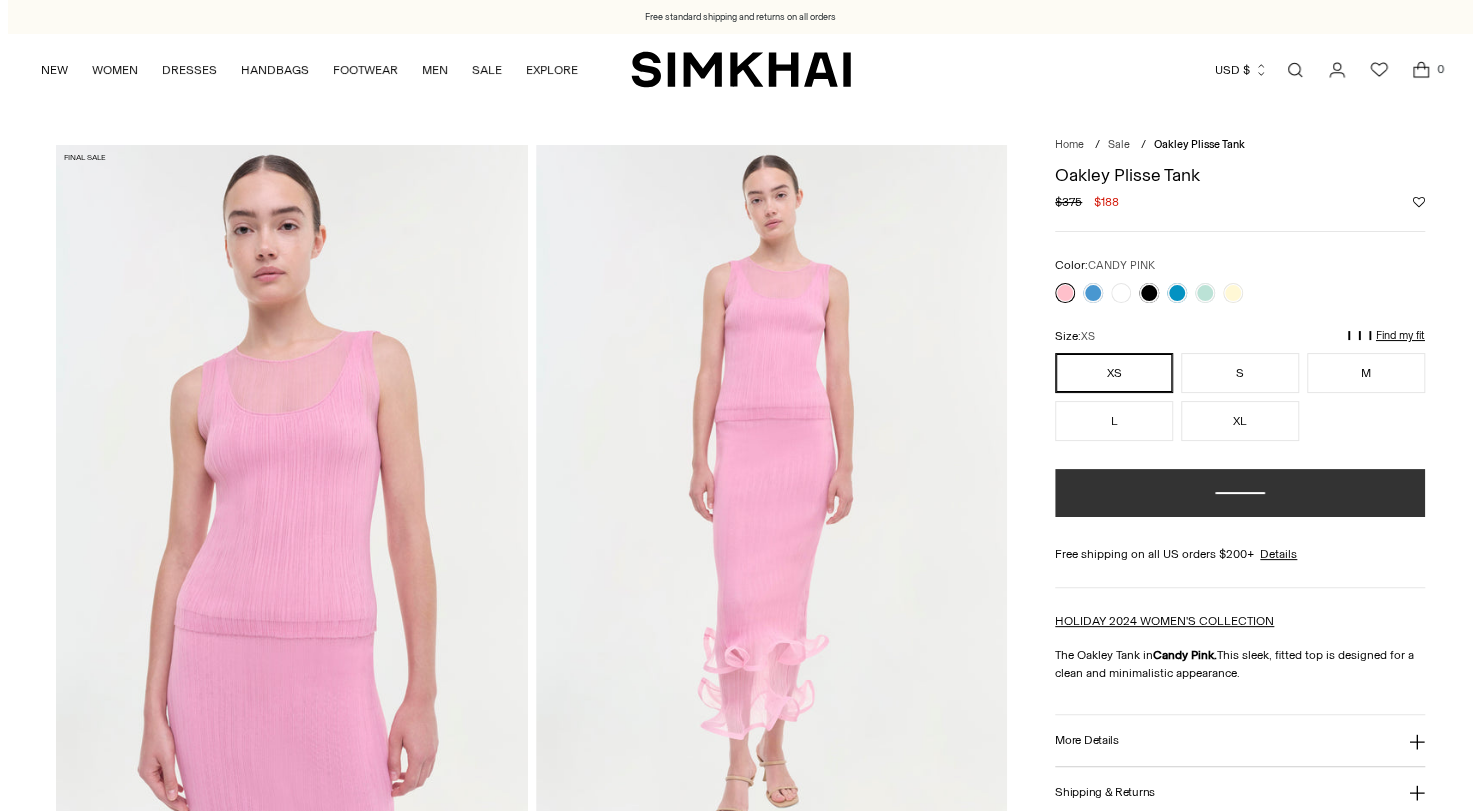 scroll, scrollTop: 0, scrollLeft: 0, axis: both 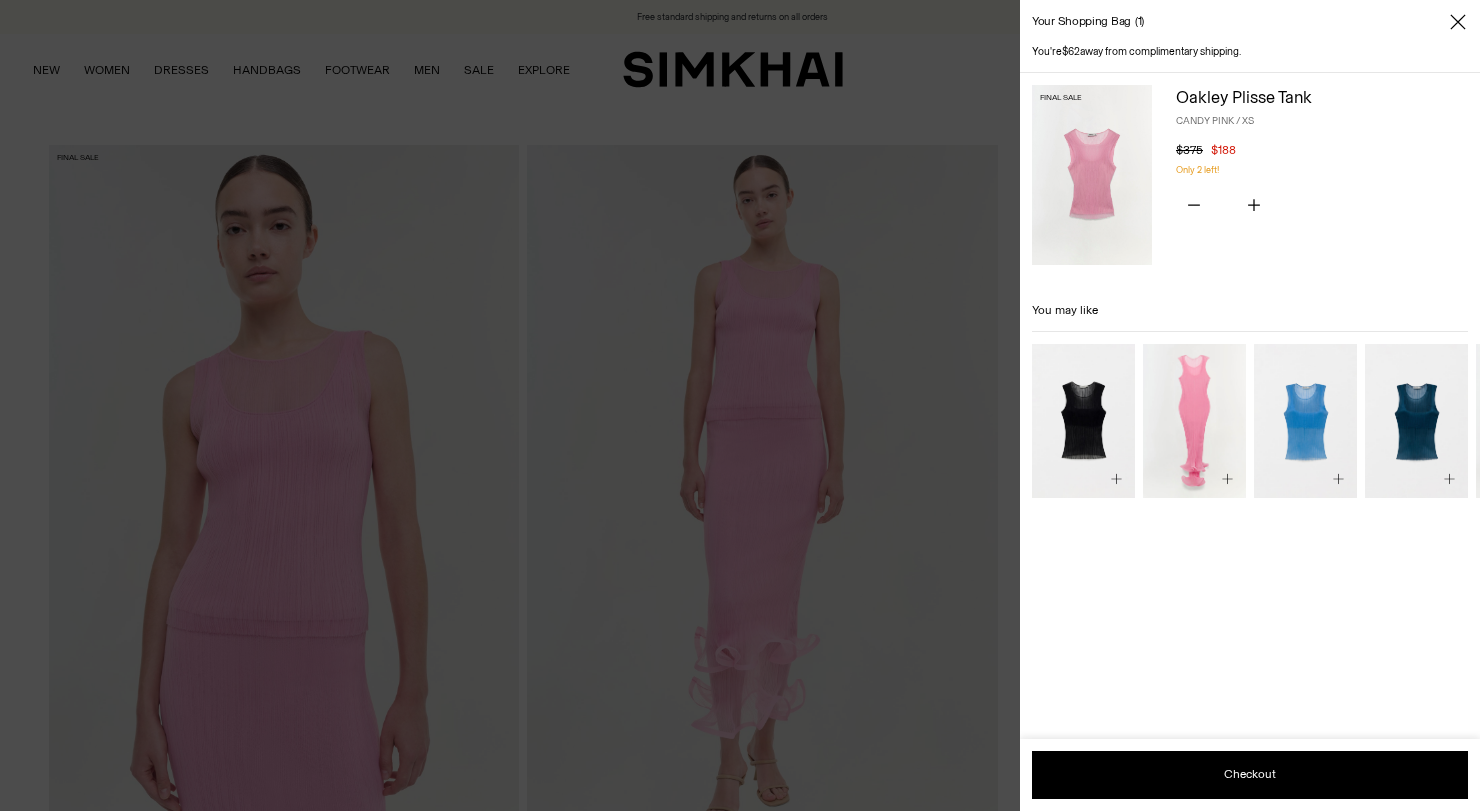 click 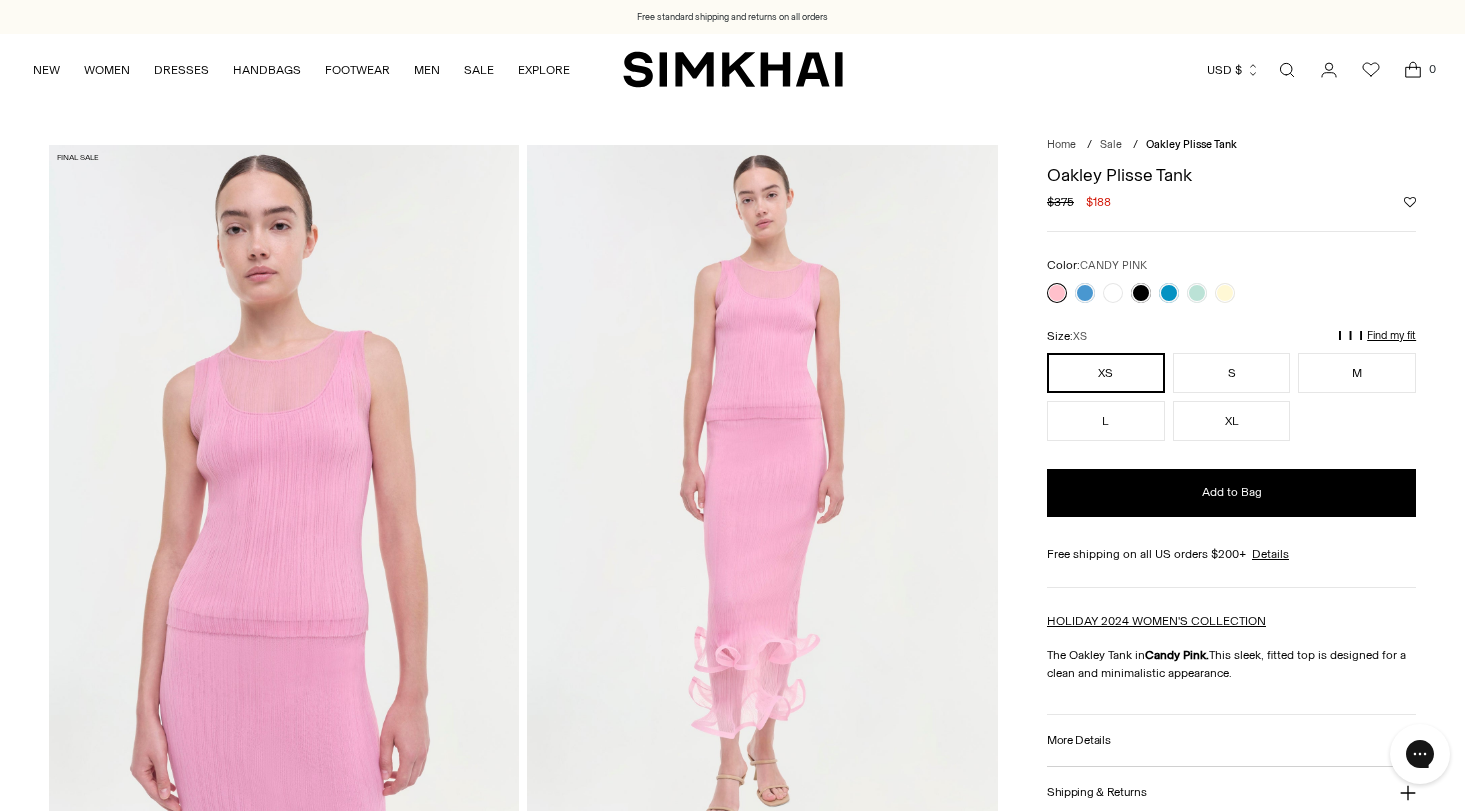 scroll, scrollTop: 0, scrollLeft: 0, axis: both 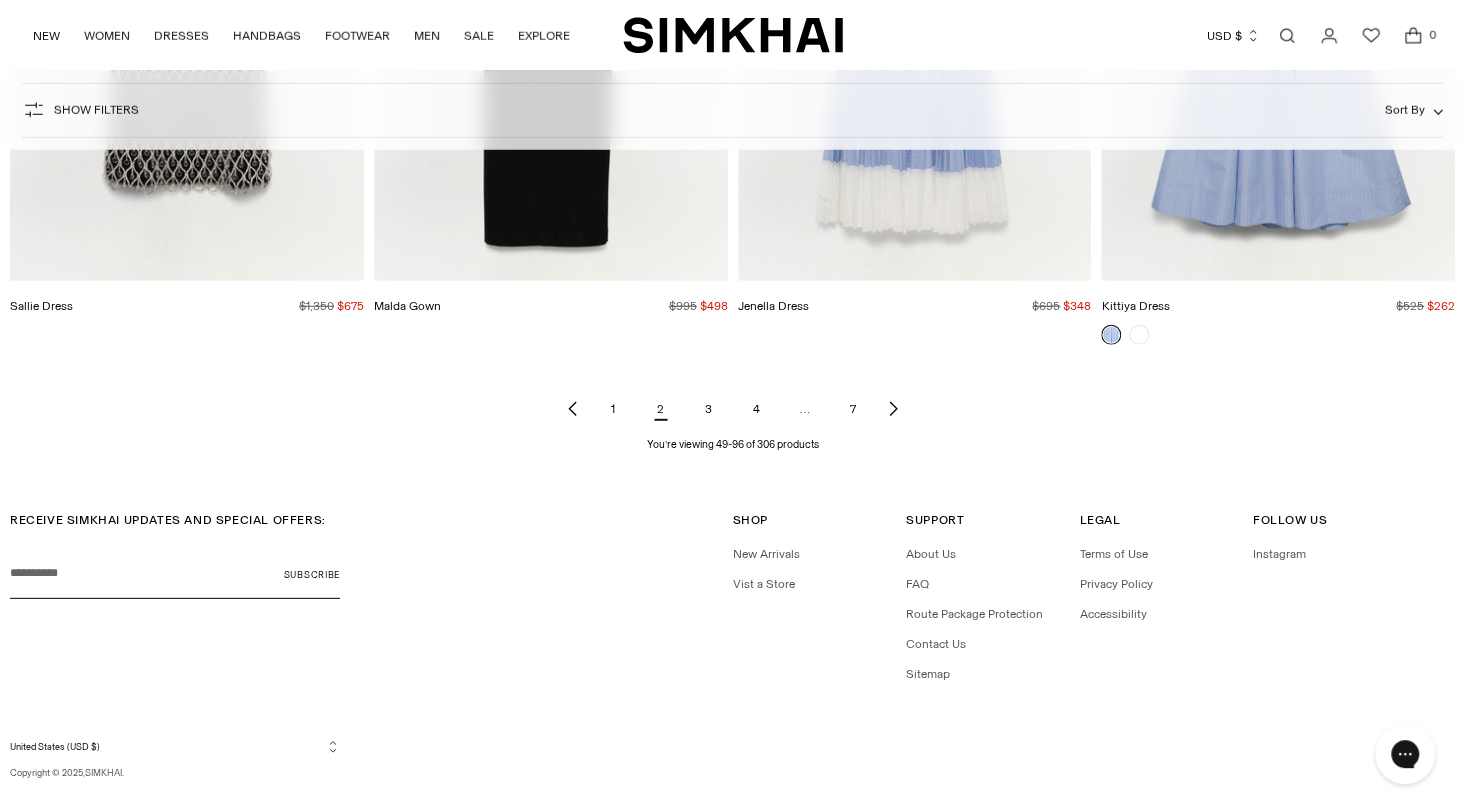click on "3" at bounding box center (709, 409) 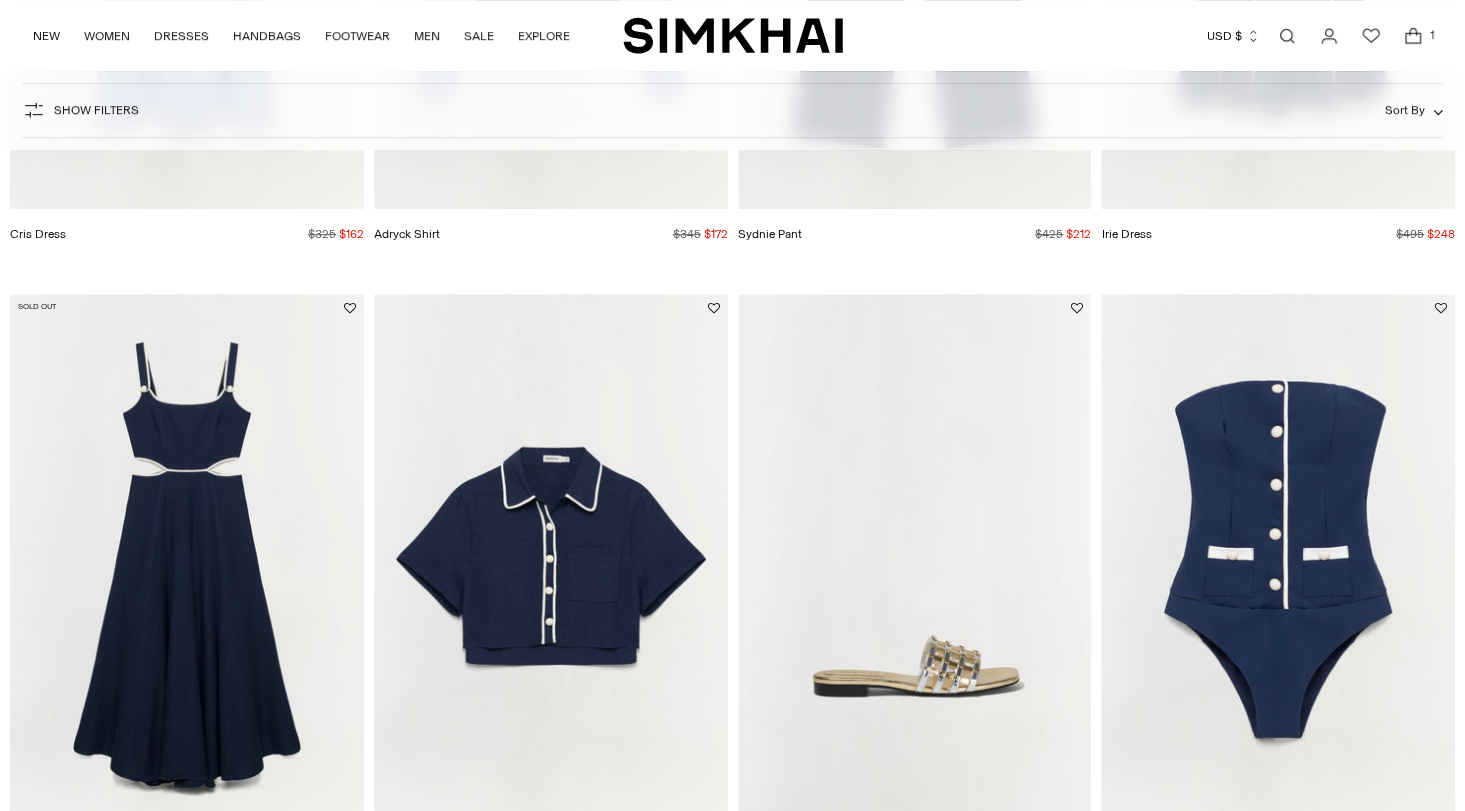 scroll, scrollTop: 646, scrollLeft: 0, axis: vertical 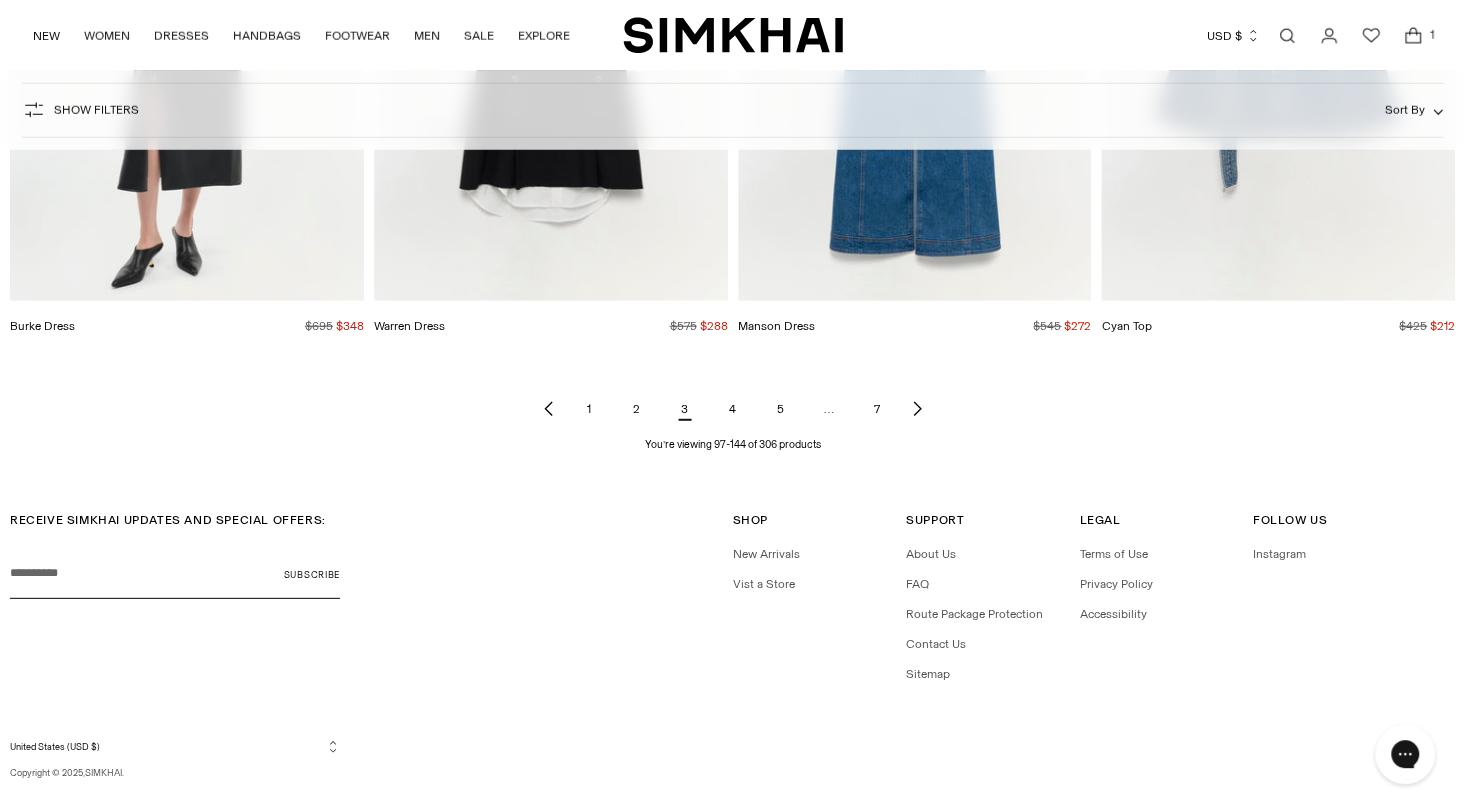 click on "4" at bounding box center [733, 409] 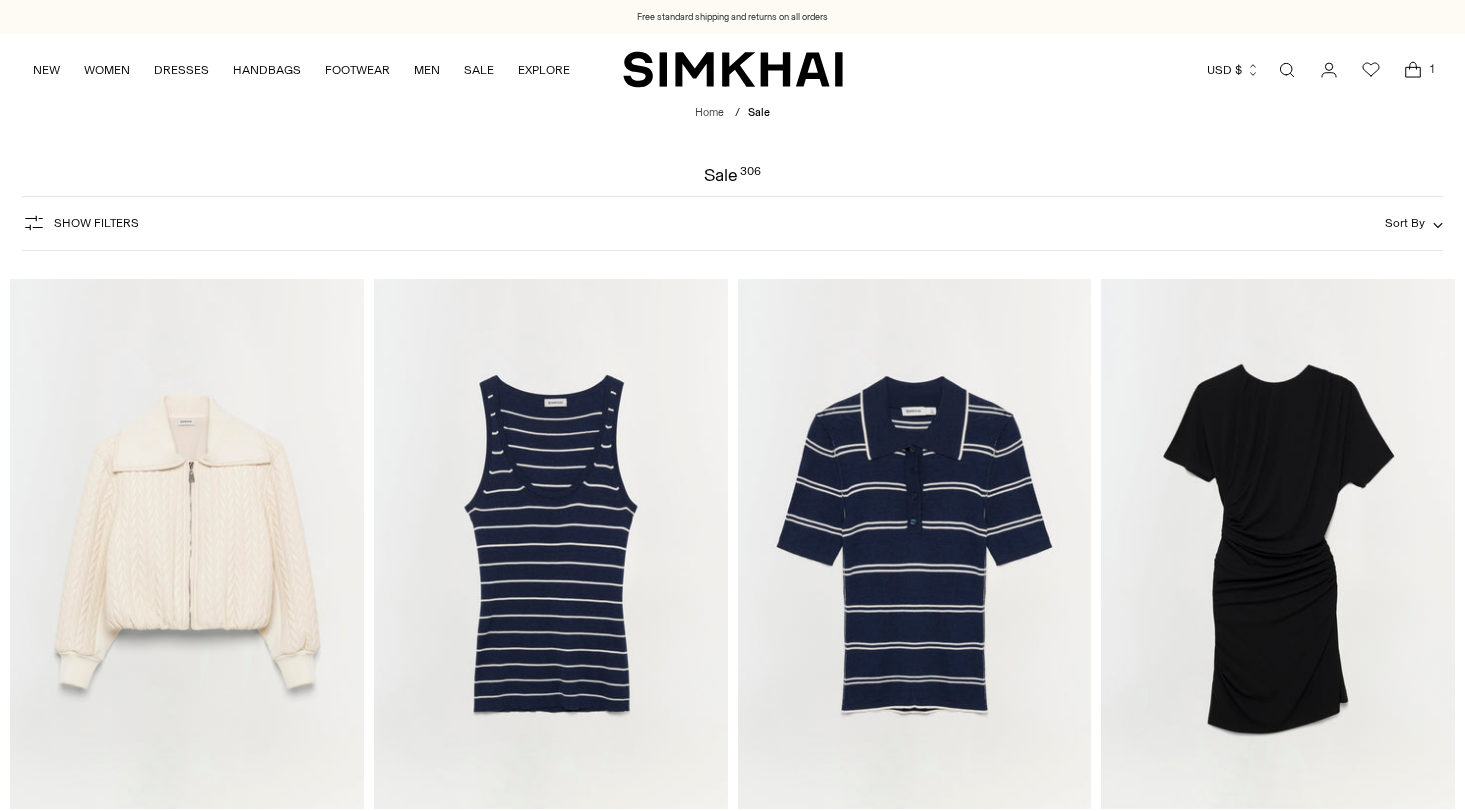 scroll, scrollTop: 0, scrollLeft: 0, axis: both 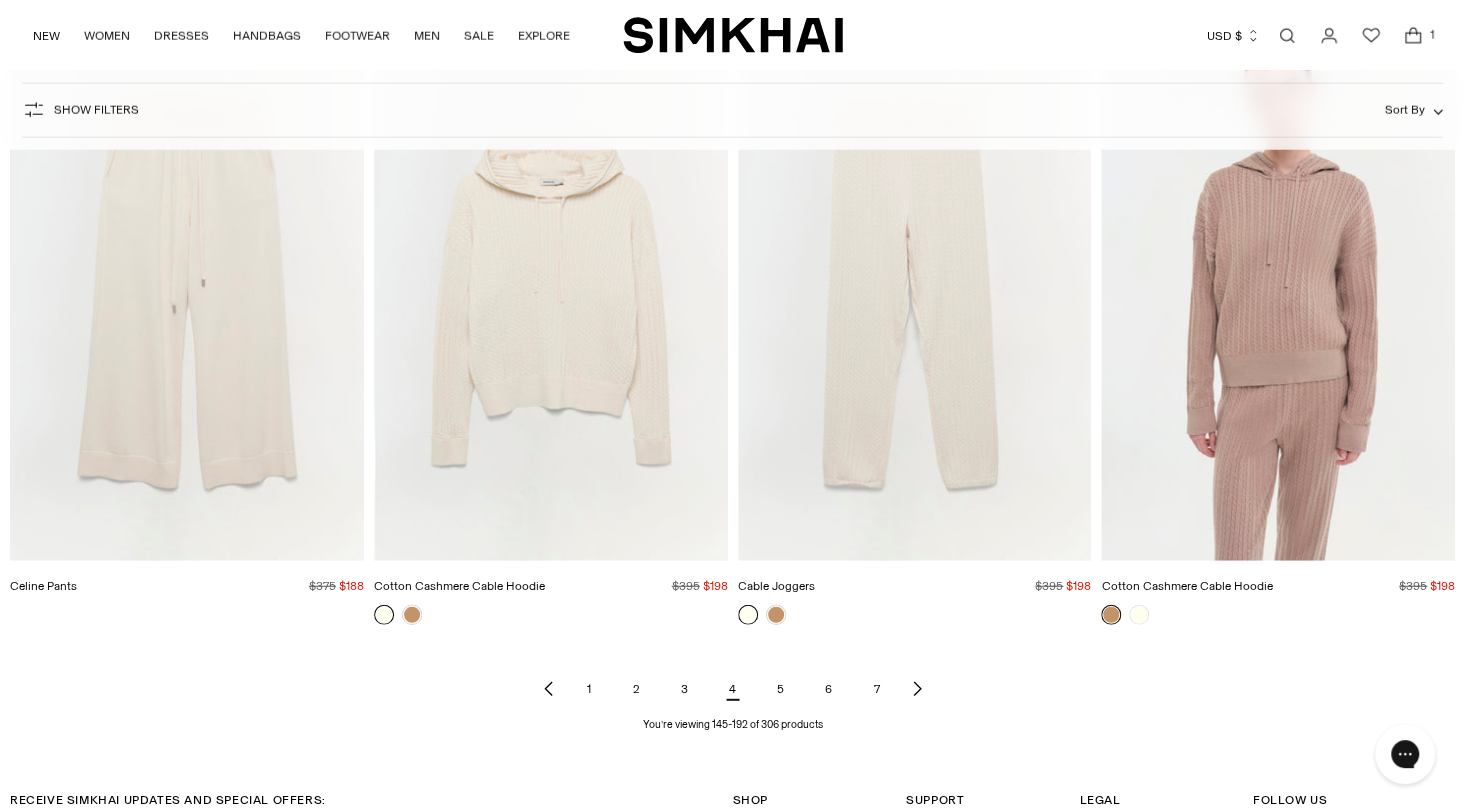 click on "5" at bounding box center [781, 689] 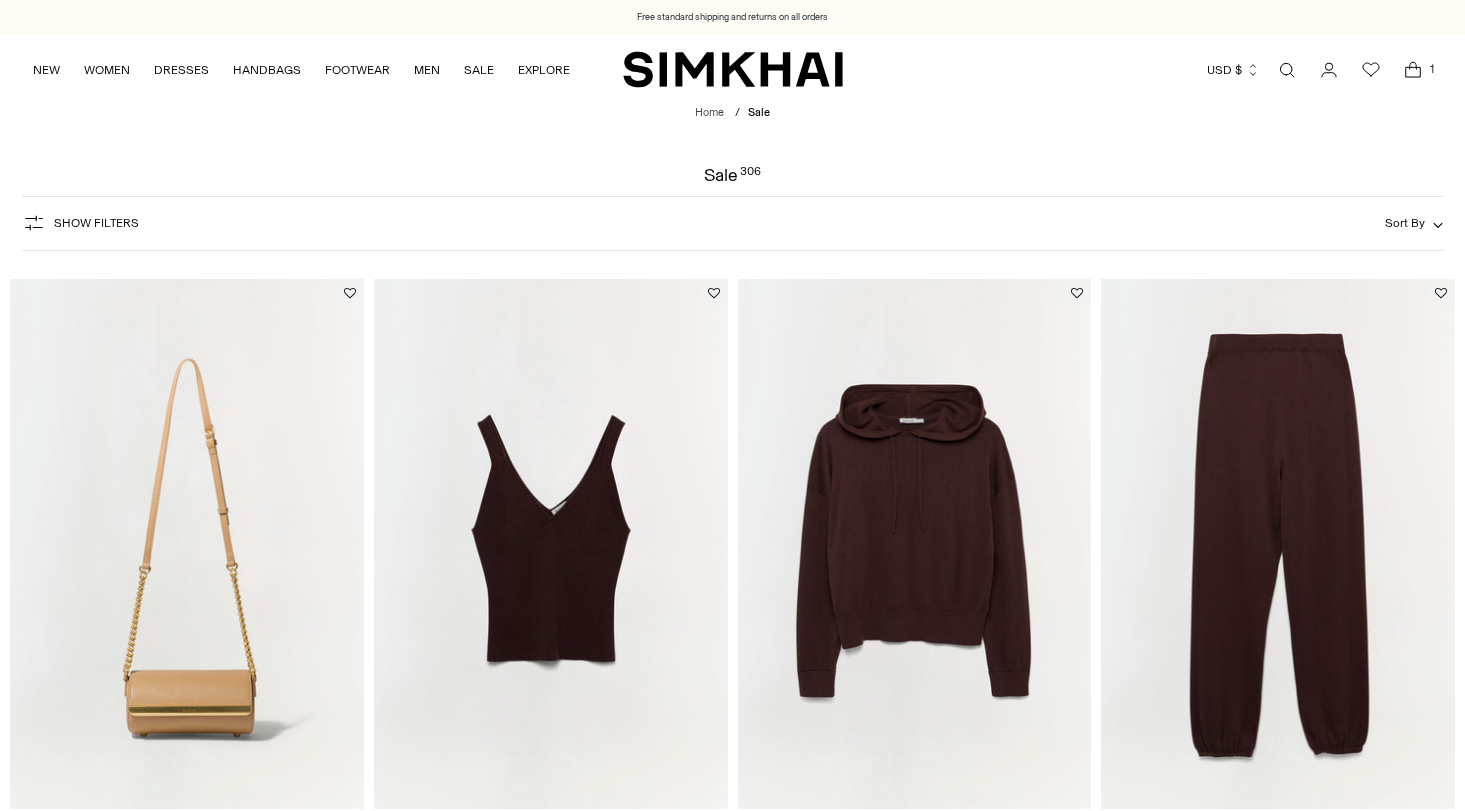 scroll, scrollTop: 0, scrollLeft: 0, axis: both 